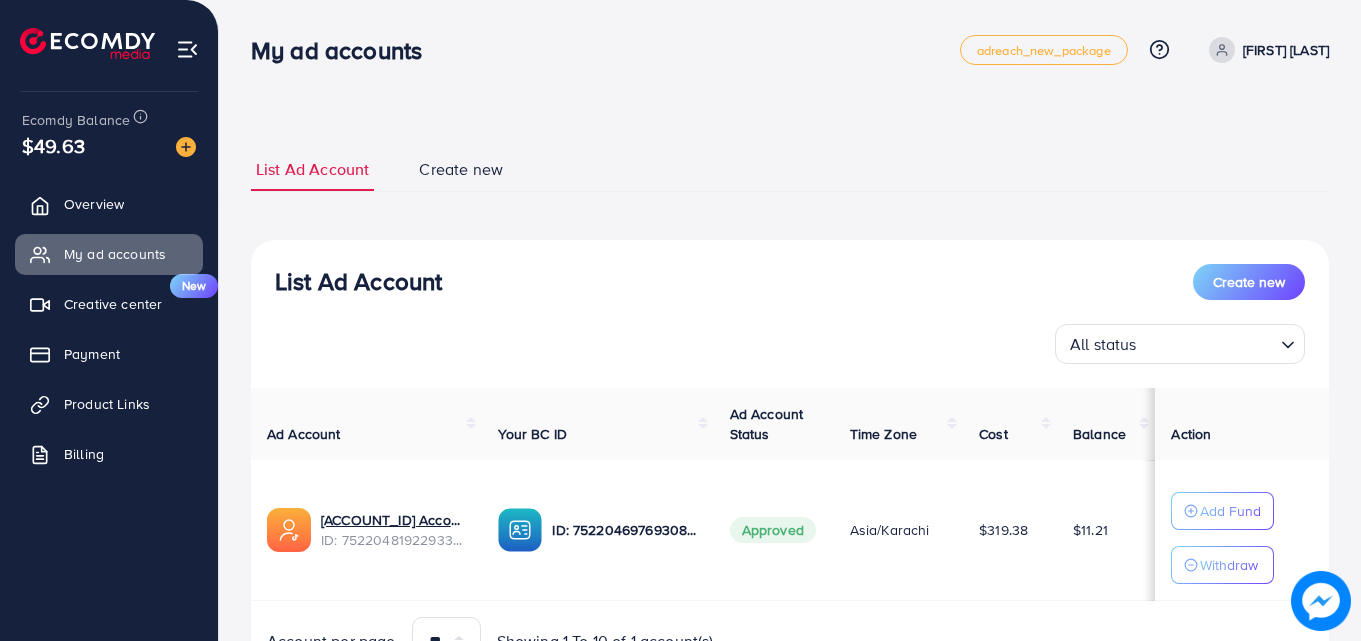 scroll, scrollTop: 0, scrollLeft: 0, axis: both 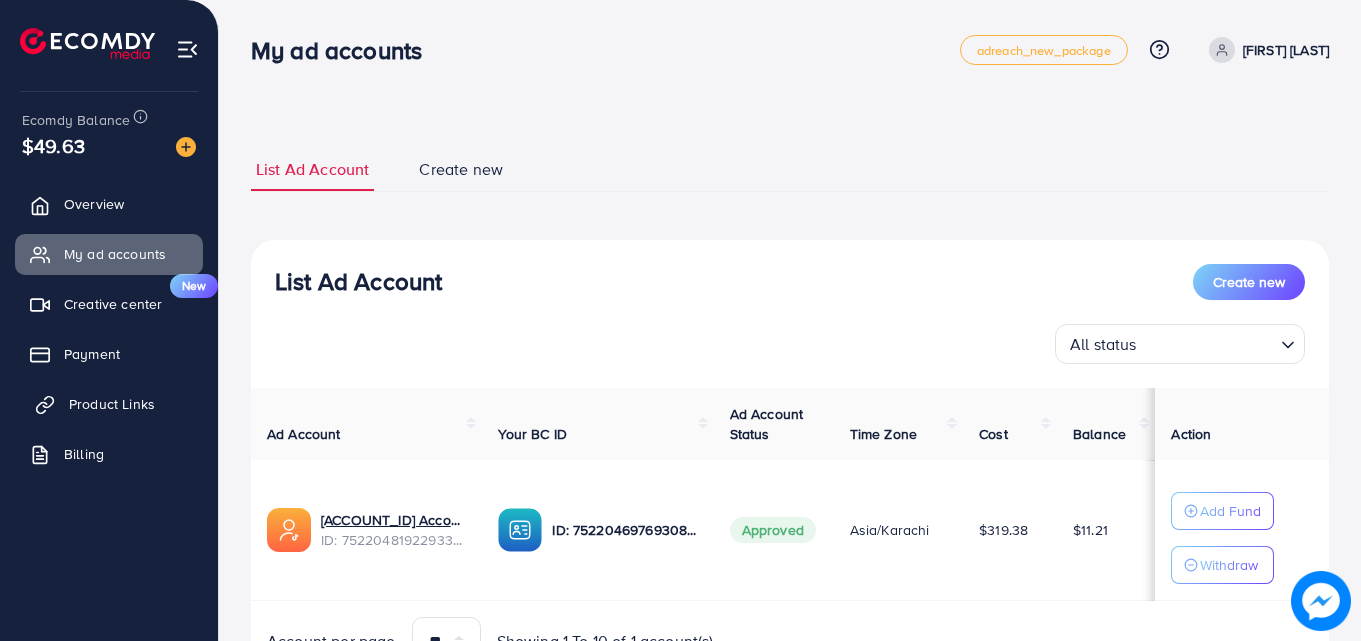click on "Product Links" at bounding box center (109, 404) 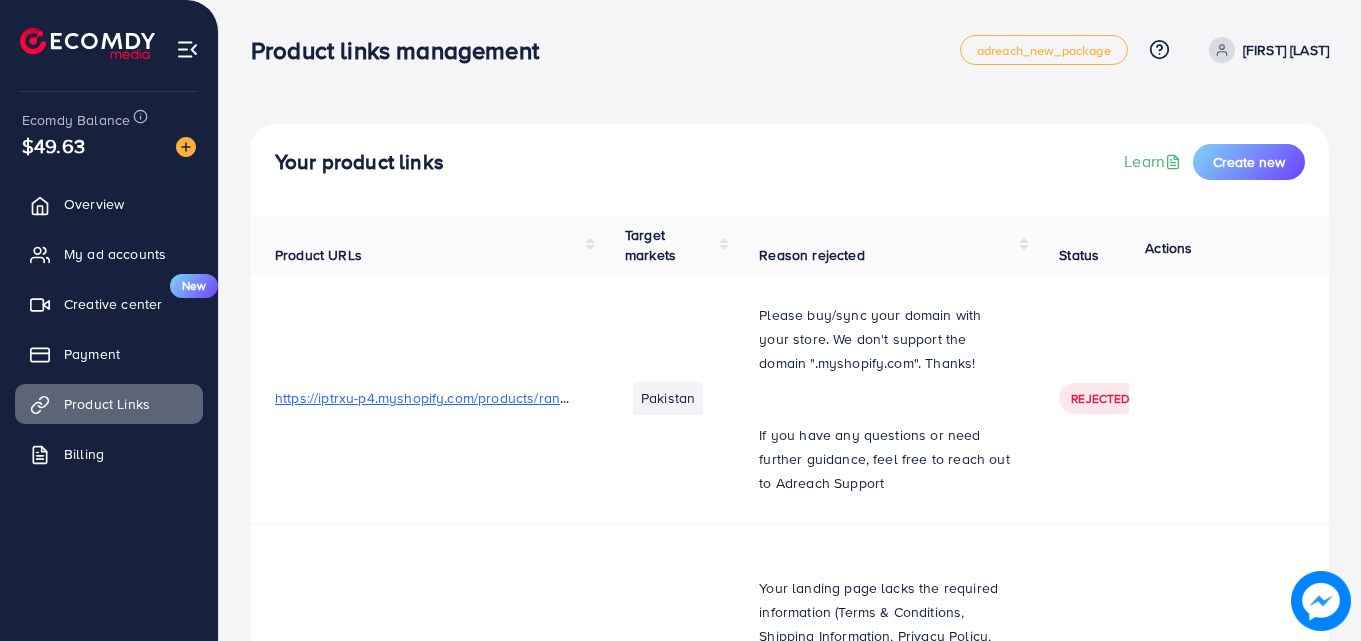 click on "Your product links   Learn   Create new" at bounding box center [790, 170] 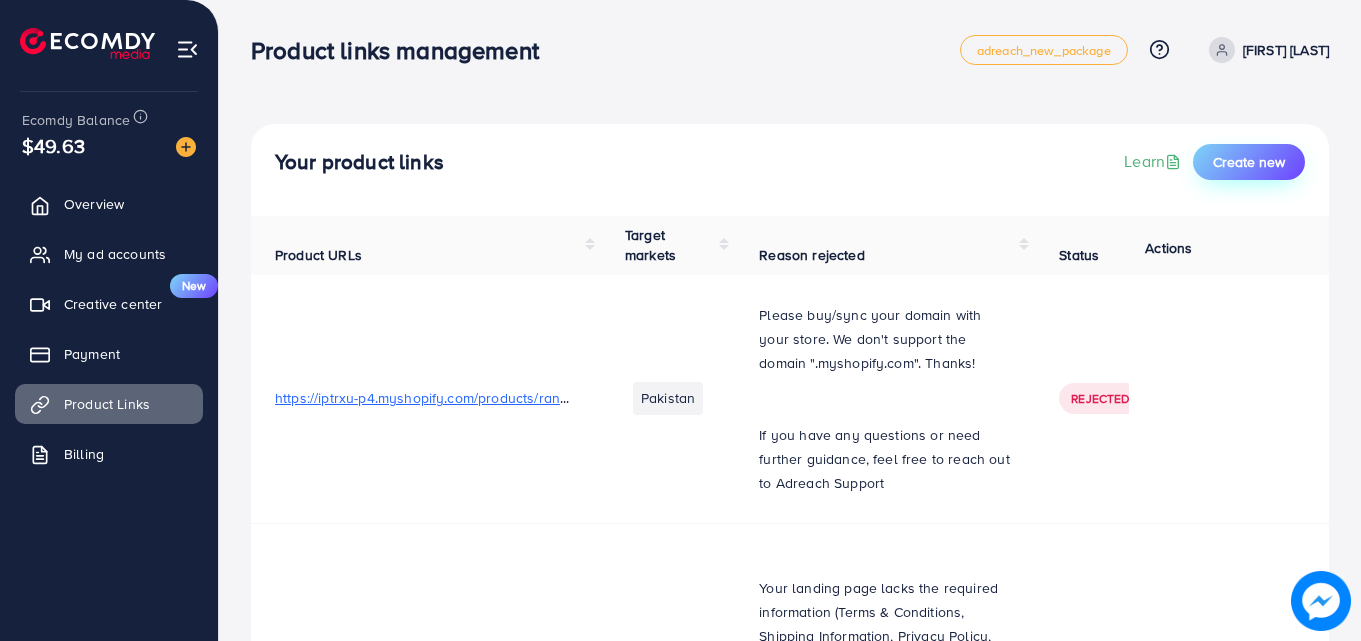 click on "Create new" at bounding box center [1249, 162] 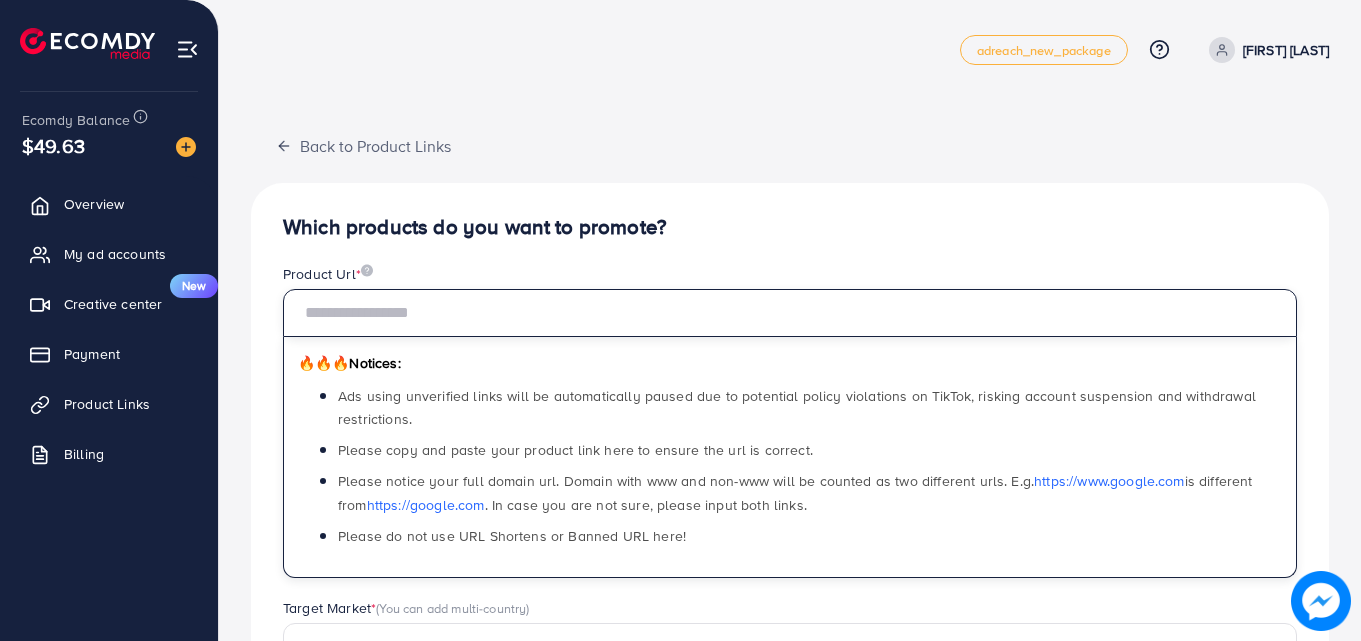 click at bounding box center (790, 313) 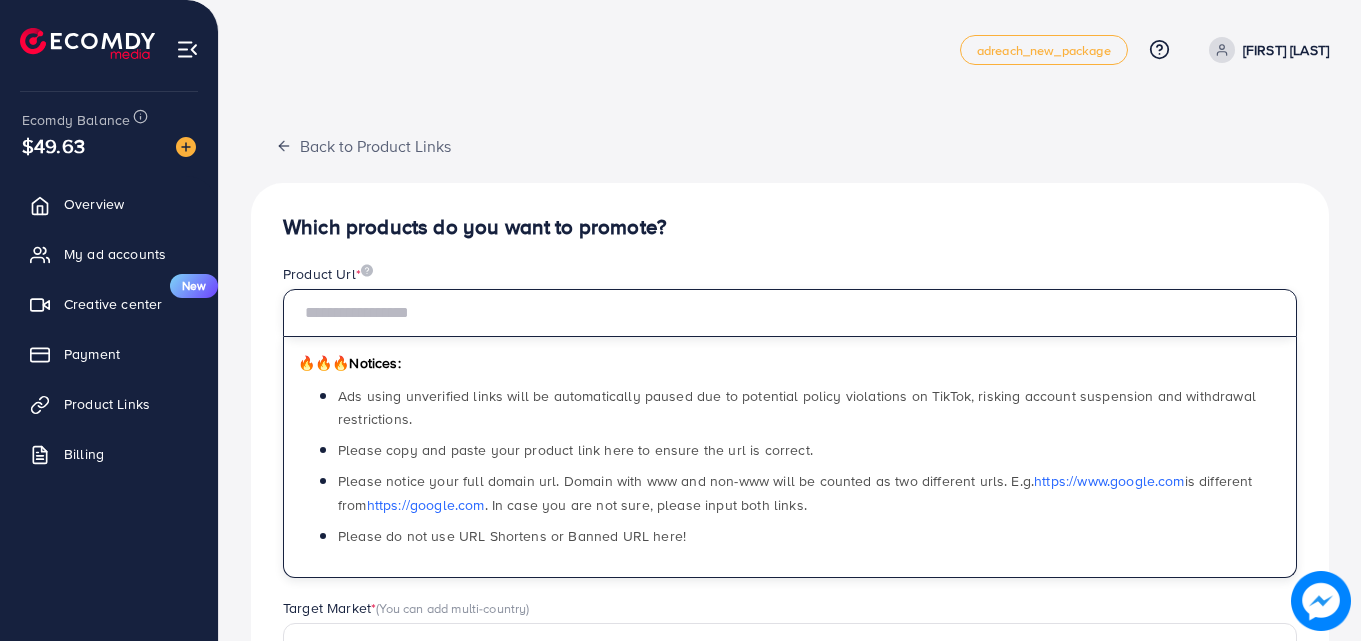paste on "**********" 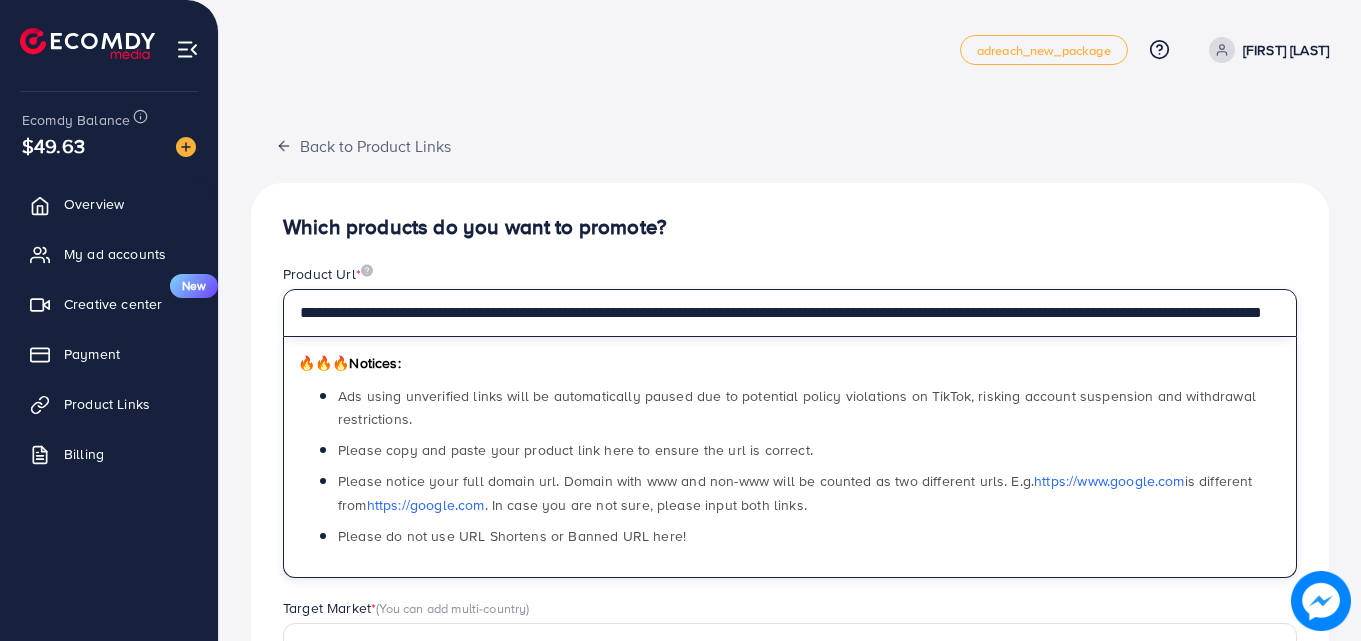 scroll, scrollTop: 0, scrollLeft: 270, axis: horizontal 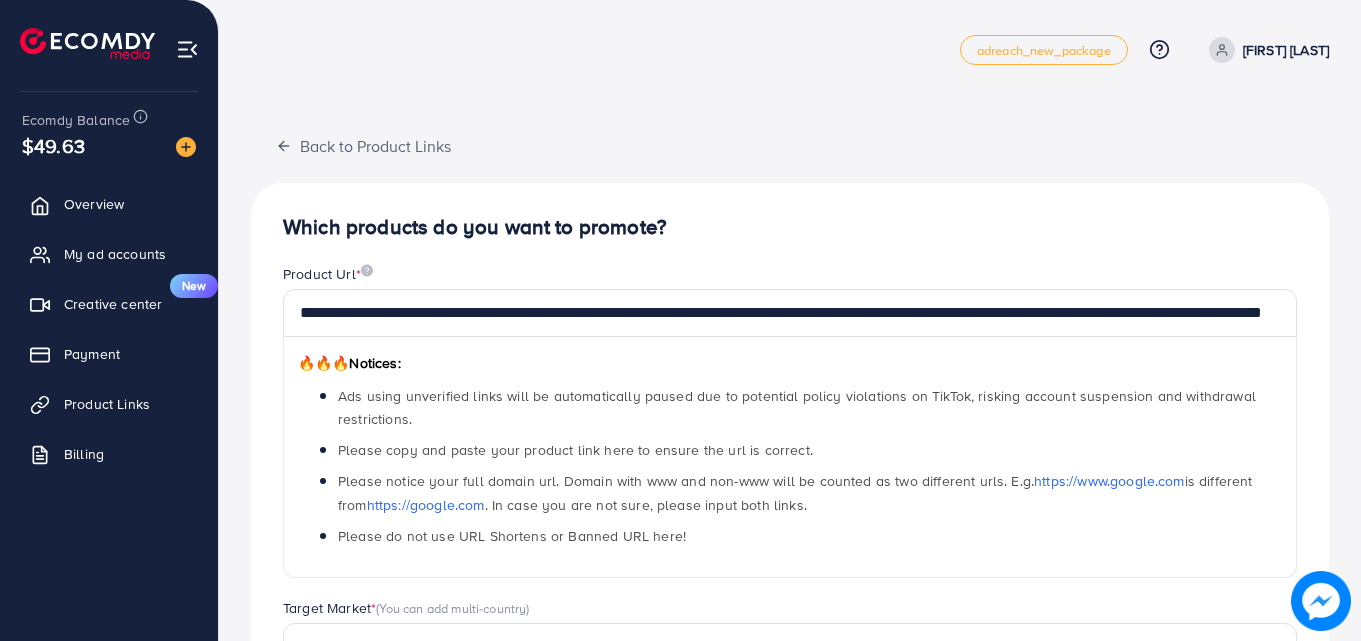 click on "🔥🔥🔥  Notices: Ads using unverified links will be automatically paused due to potential policy violations on TikTok, risking account suspension and withdrawal restrictions. Please copy and paste your product link here to ensure the url is correct. Please notice your full domain url. Domain with www and non-www will be counted as two different urls. E.g.  https://www.google.com  is different from  https://google.com . In case you are not sure, please input both links. Please do not use URL Shortens or Banned URL here!" at bounding box center [790, 457] 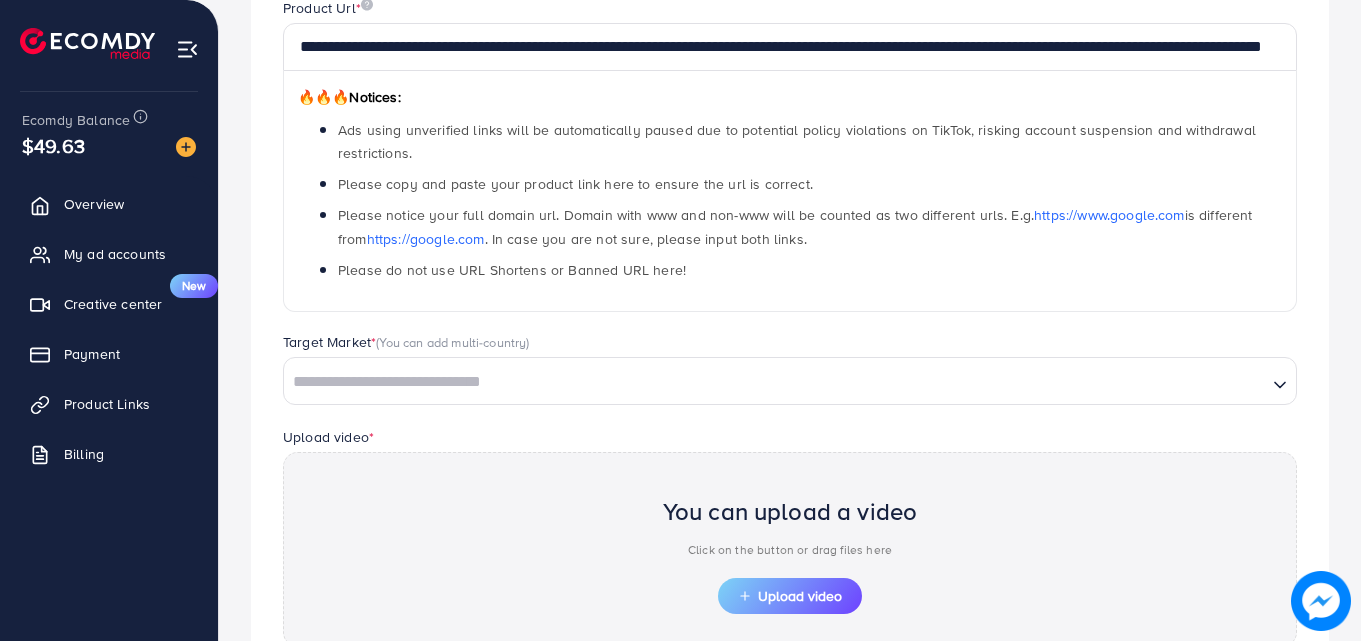 scroll, scrollTop: 273, scrollLeft: 0, axis: vertical 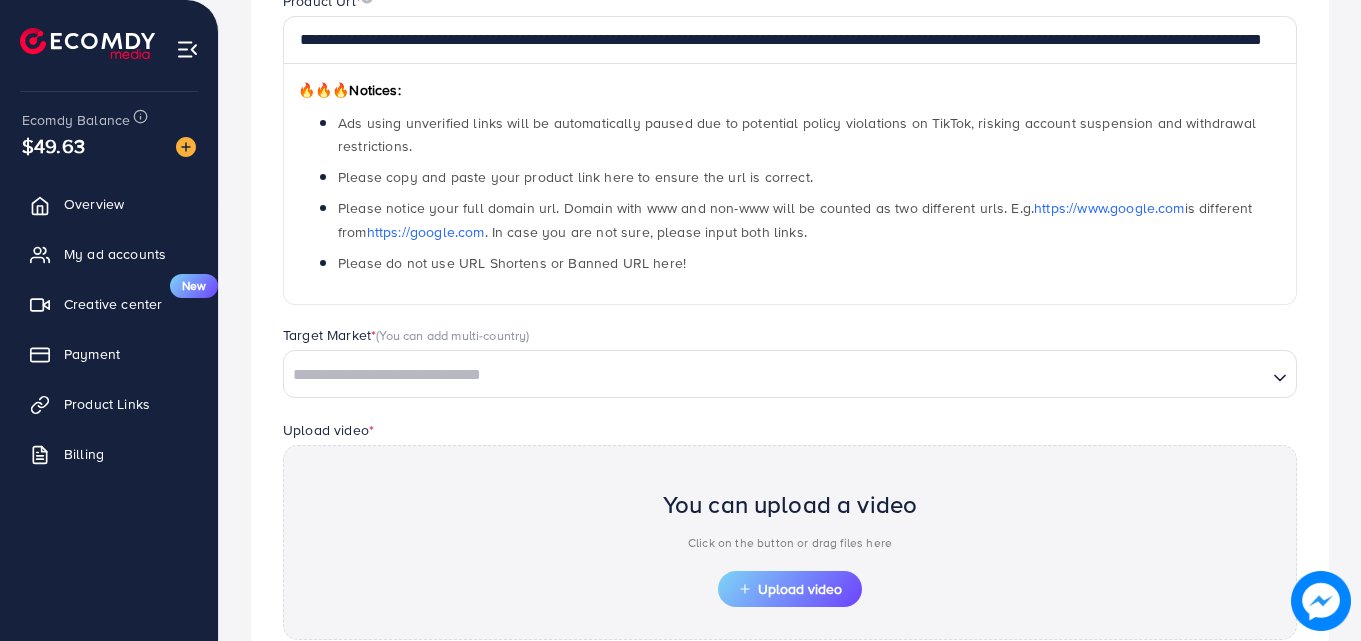 click at bounding box center (775, 375) 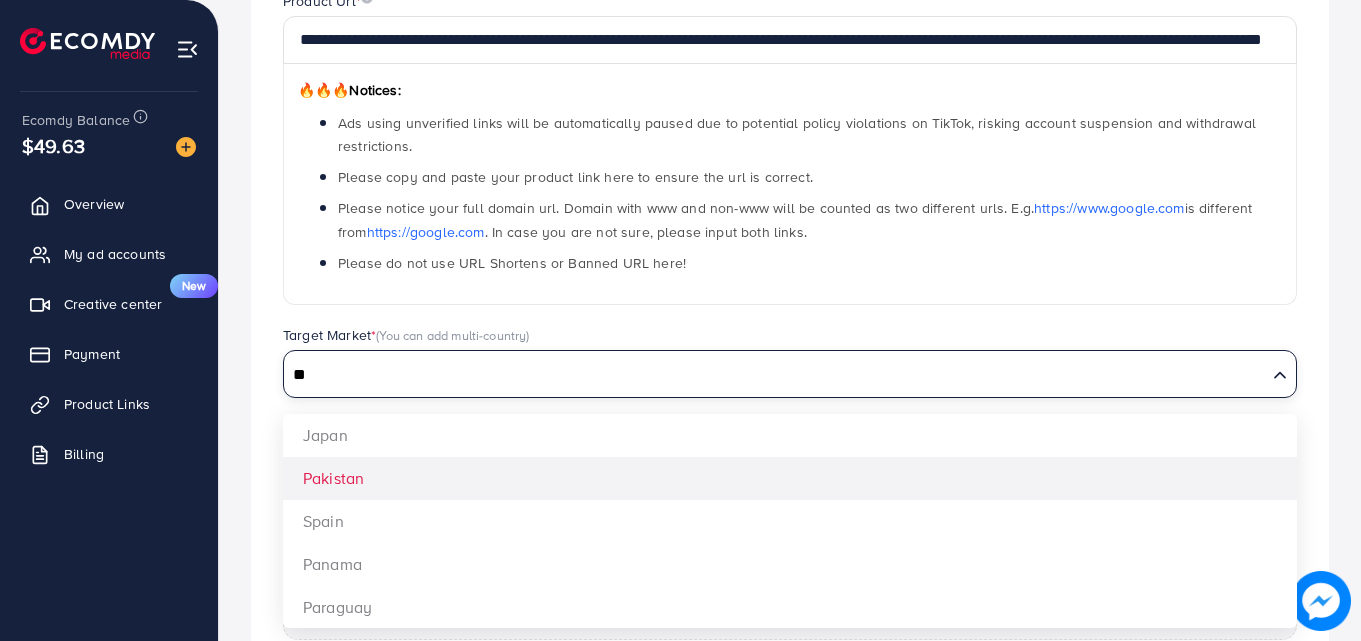 type on "**" 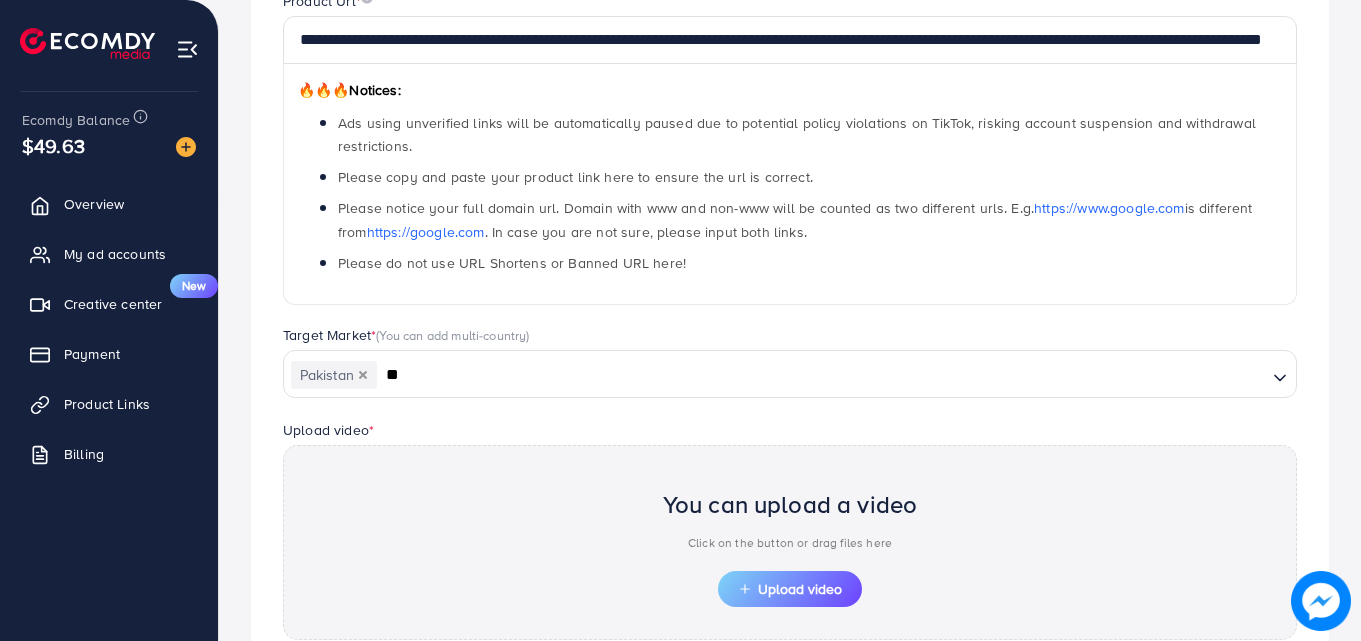 type 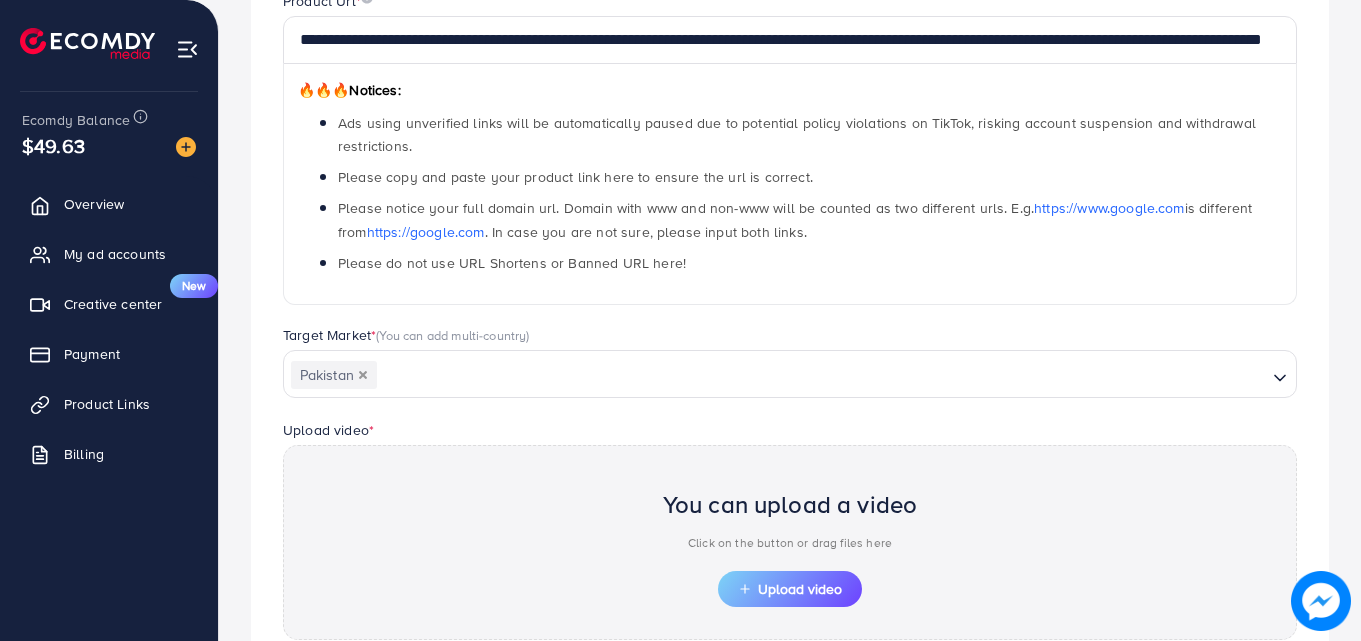 click on "**********" at bounding box center (790, 365) 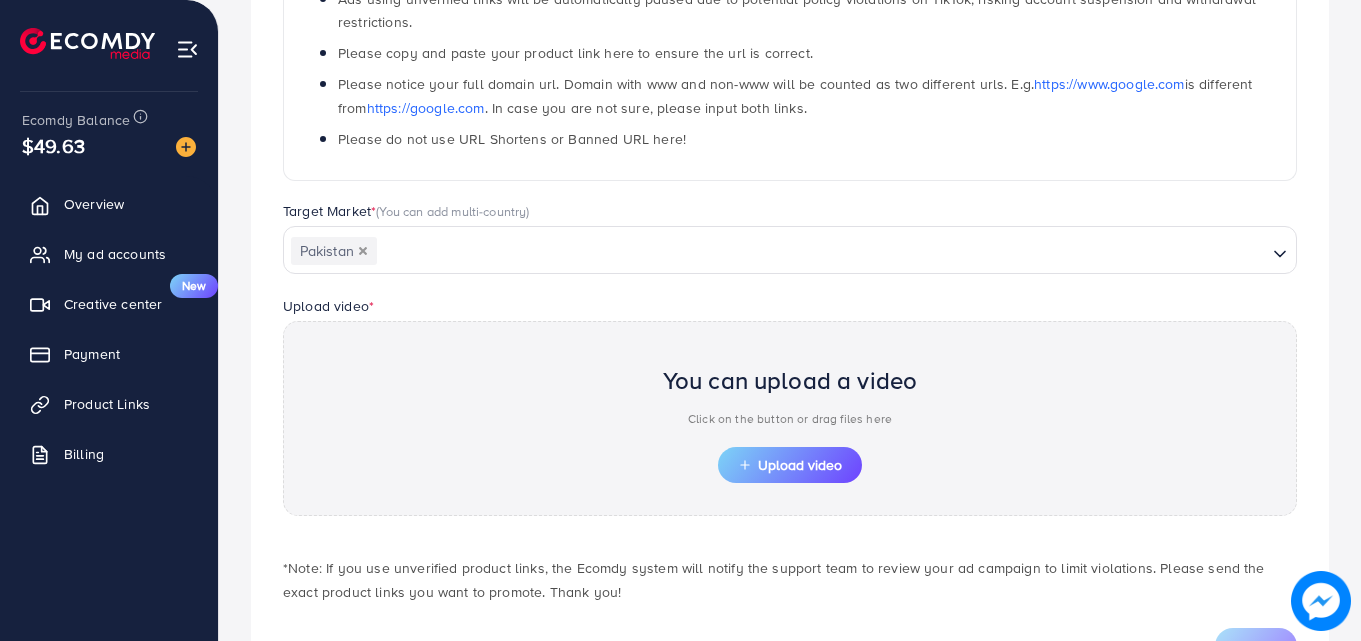 scroll, scrollTop: 453, scrollLeft: 0, axis: vertical 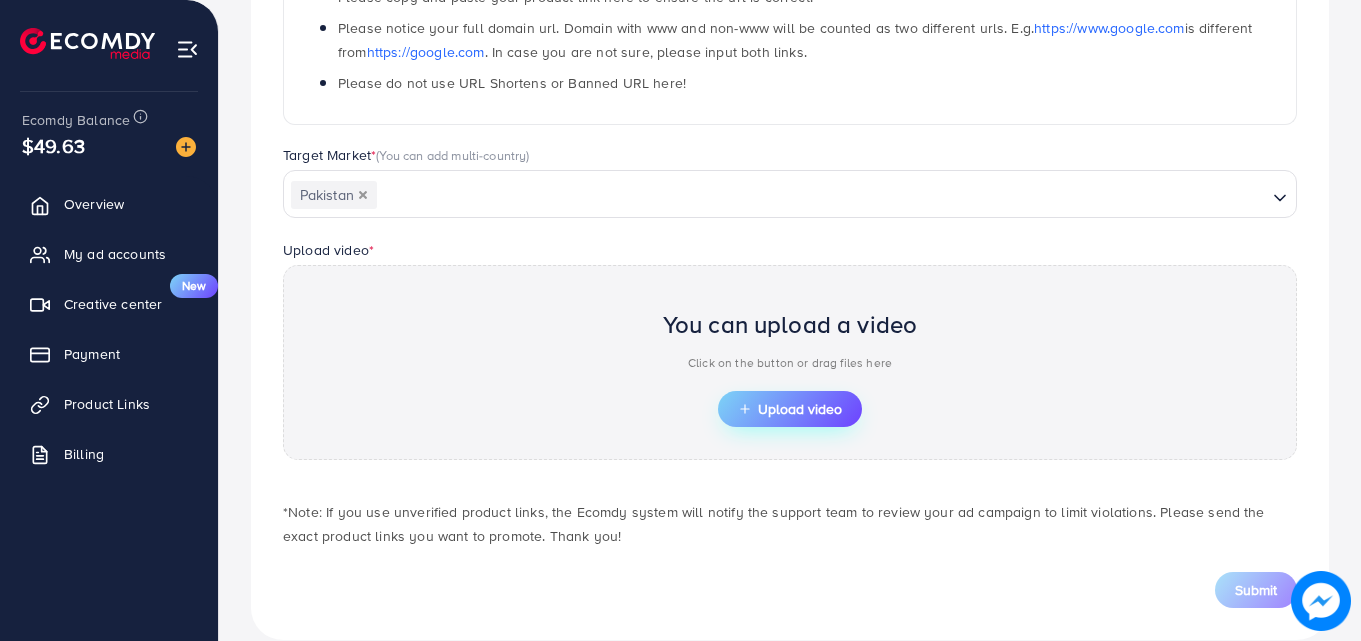 click on "Upload video" at bounding box center [790, 409] 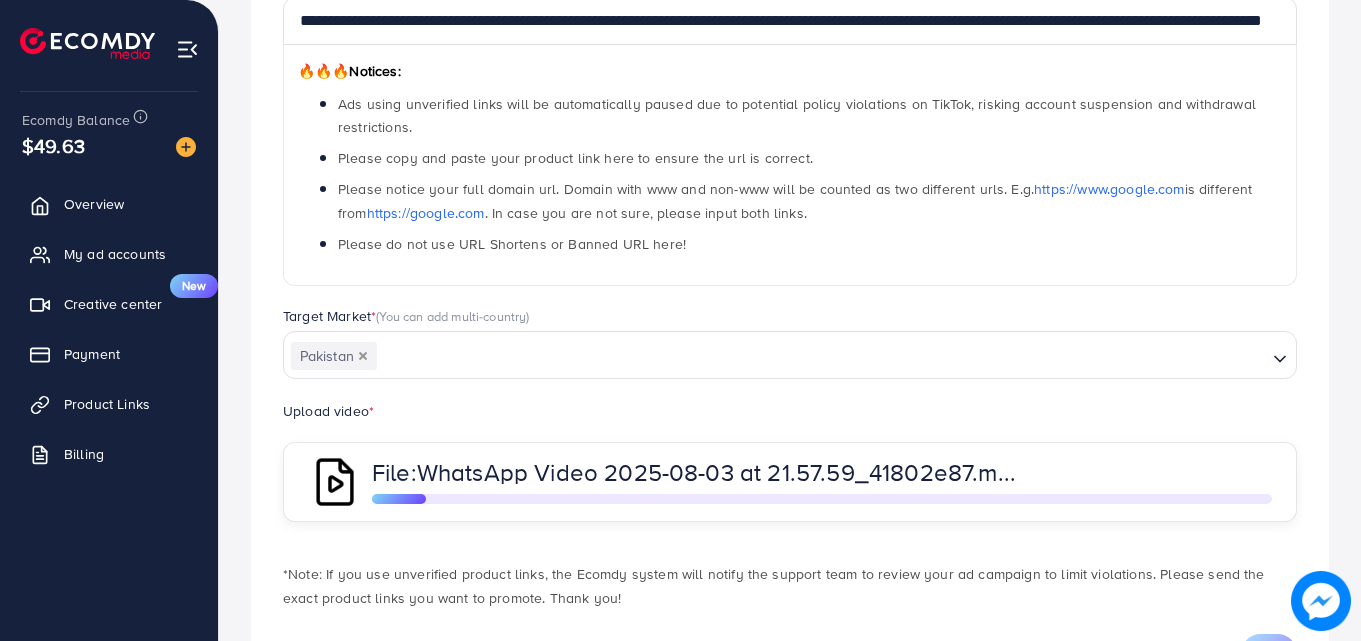 scroll, scrollTop: 388, scrollLeft: 0, axis: vertical 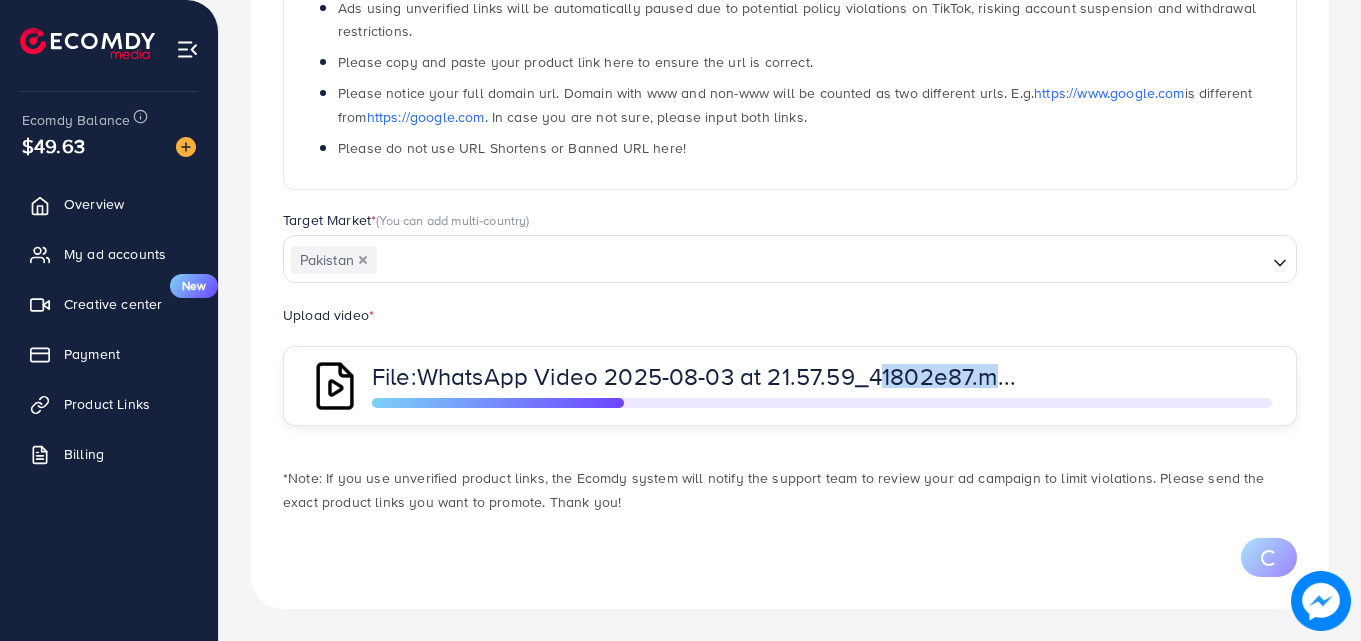 drag, startPoint x: 888, startPoint y: 377, endPoint x: 1042, endPoint y: 429, distance: 162.5423 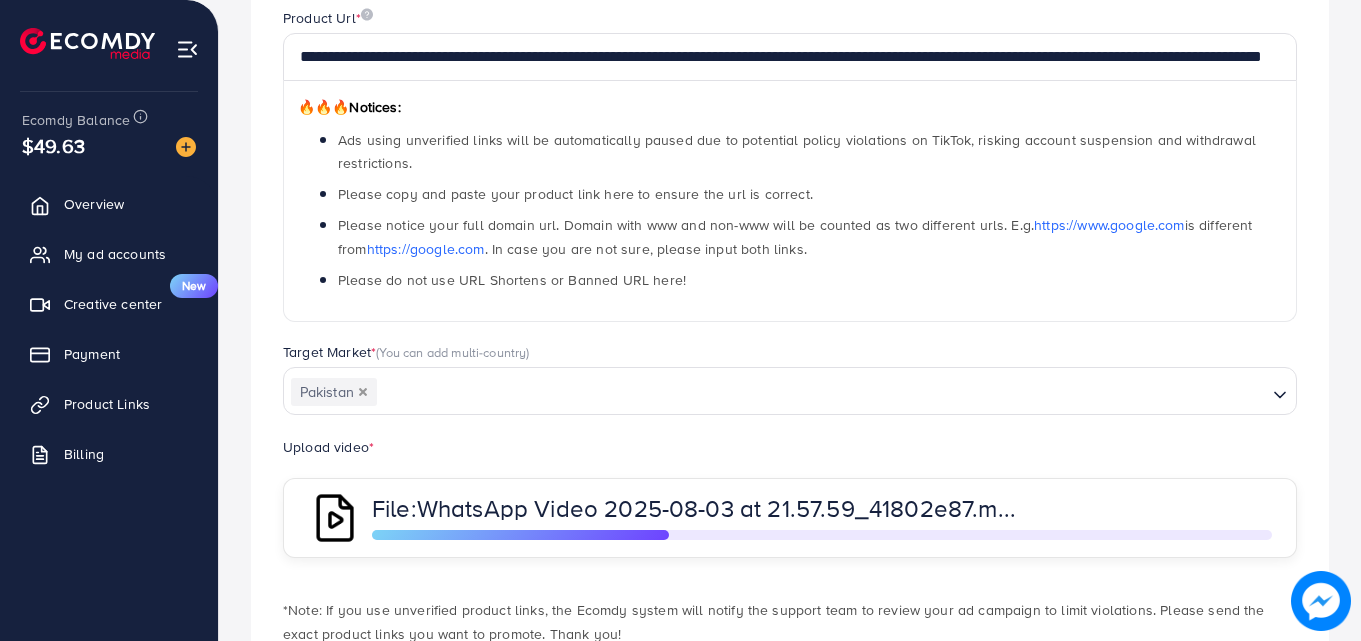 scroll, scrollTop: 0, scrollLeft: 0, axis: both 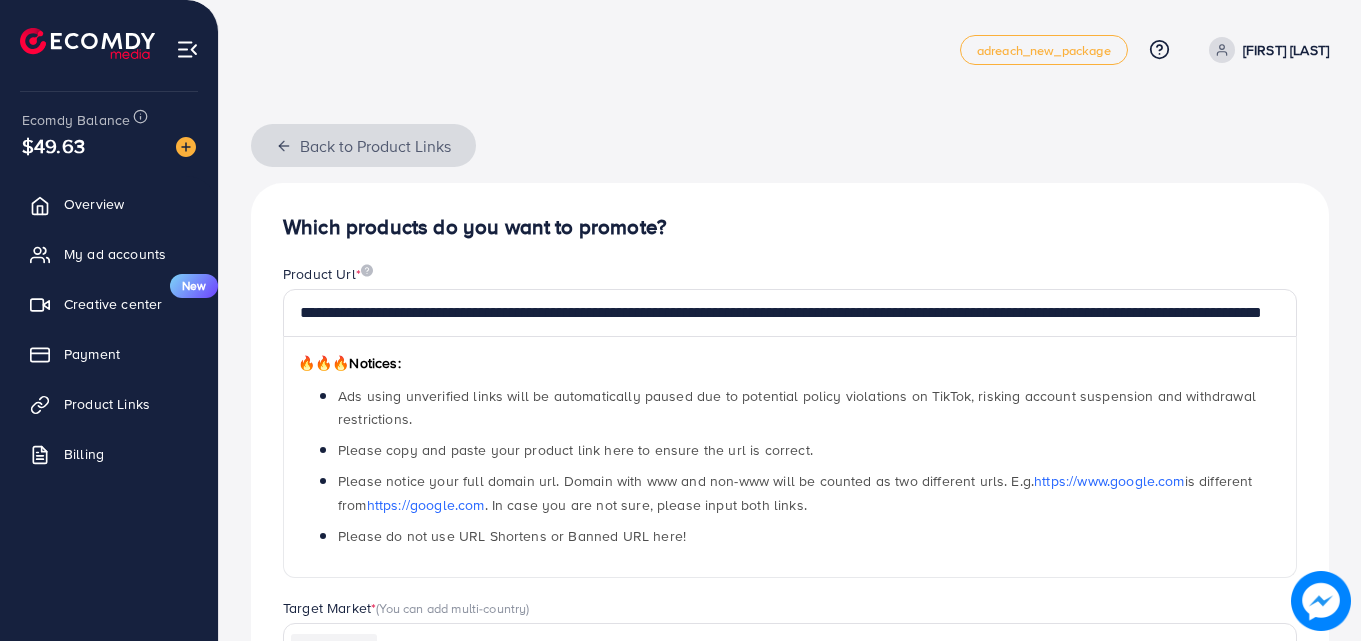 click on "Back to Product Links" at bounding box center (363, 145) 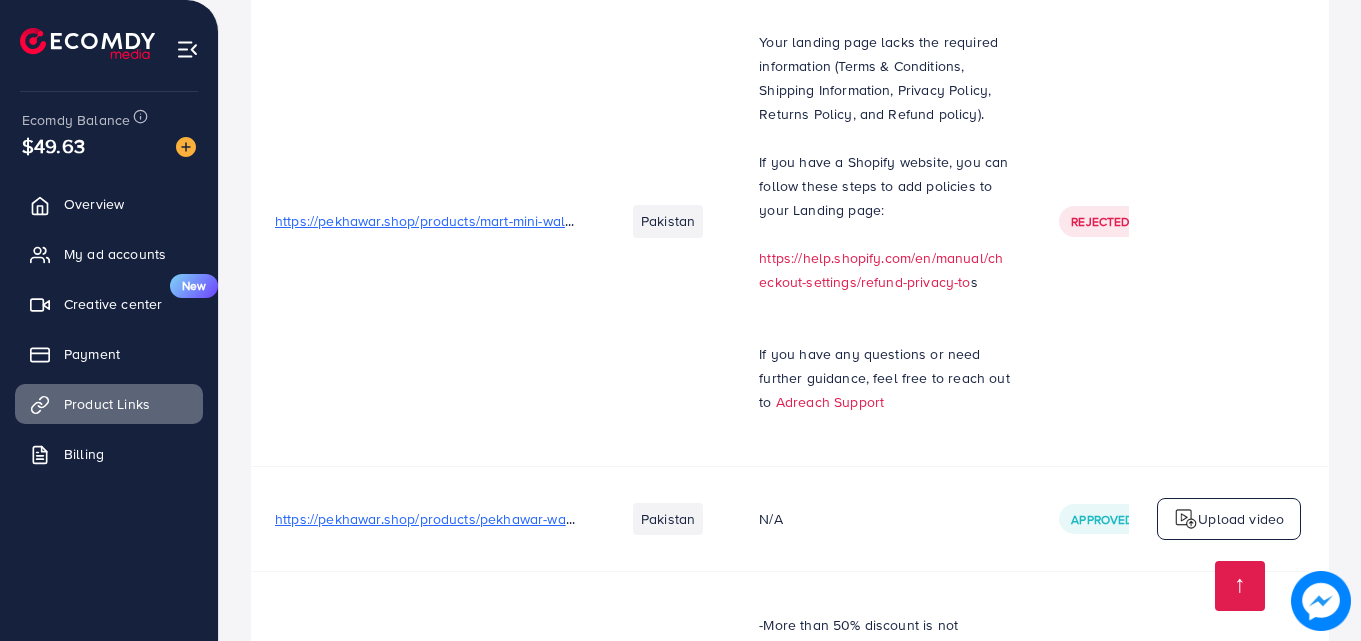 scroll, scrollTop: 3770, scrollLeft: 0, axis: vertical 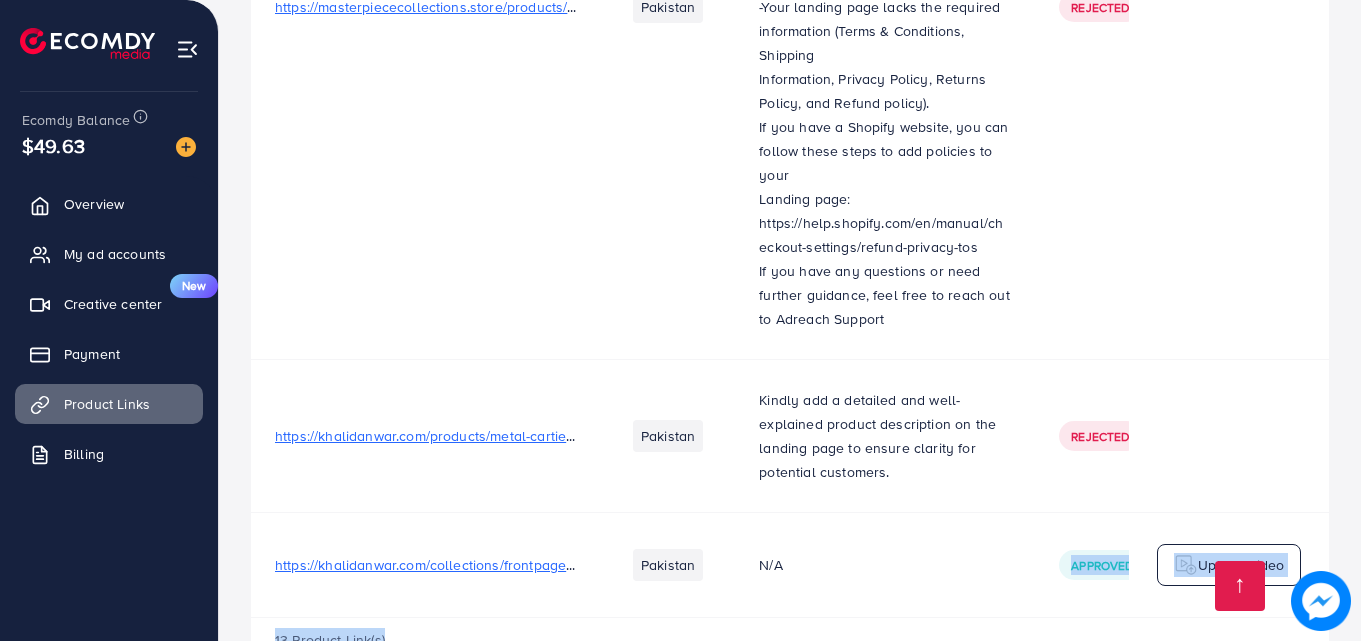 drag, startPoint x: 913, startPoint y: 542, endPoint x: 982, endPoint y: 553, distance: 69.87131 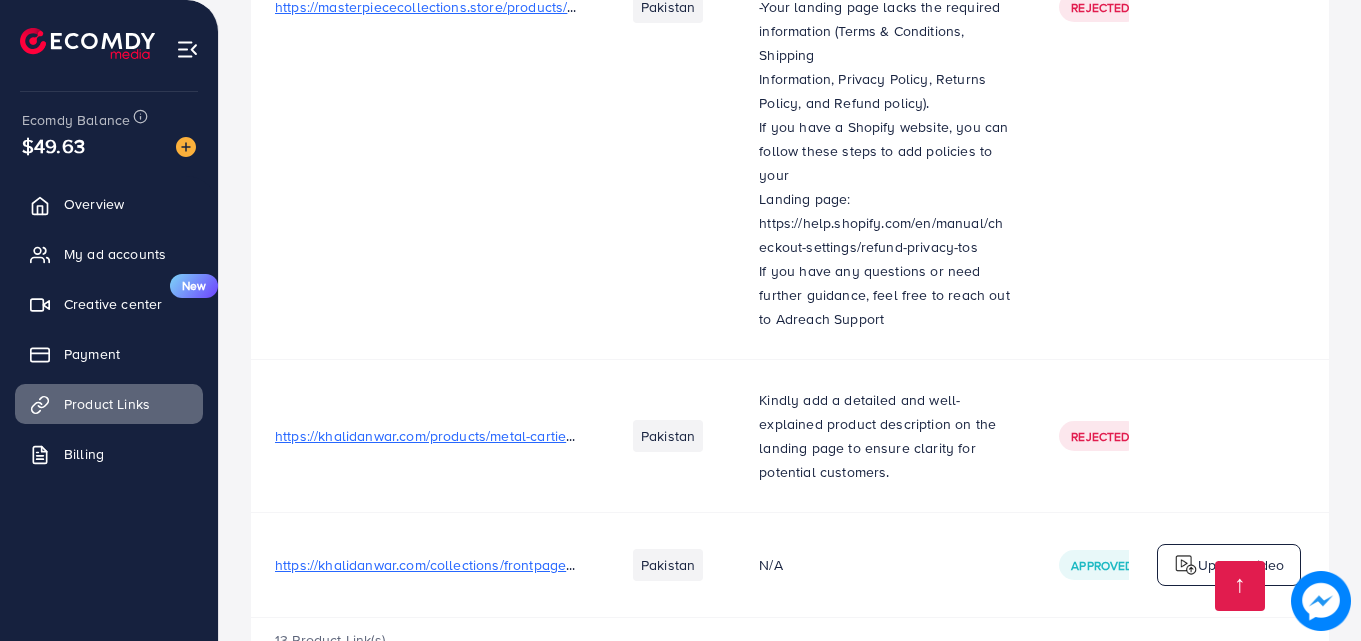 click on "13 Product Link(s)" at bounding box center [790, 647] 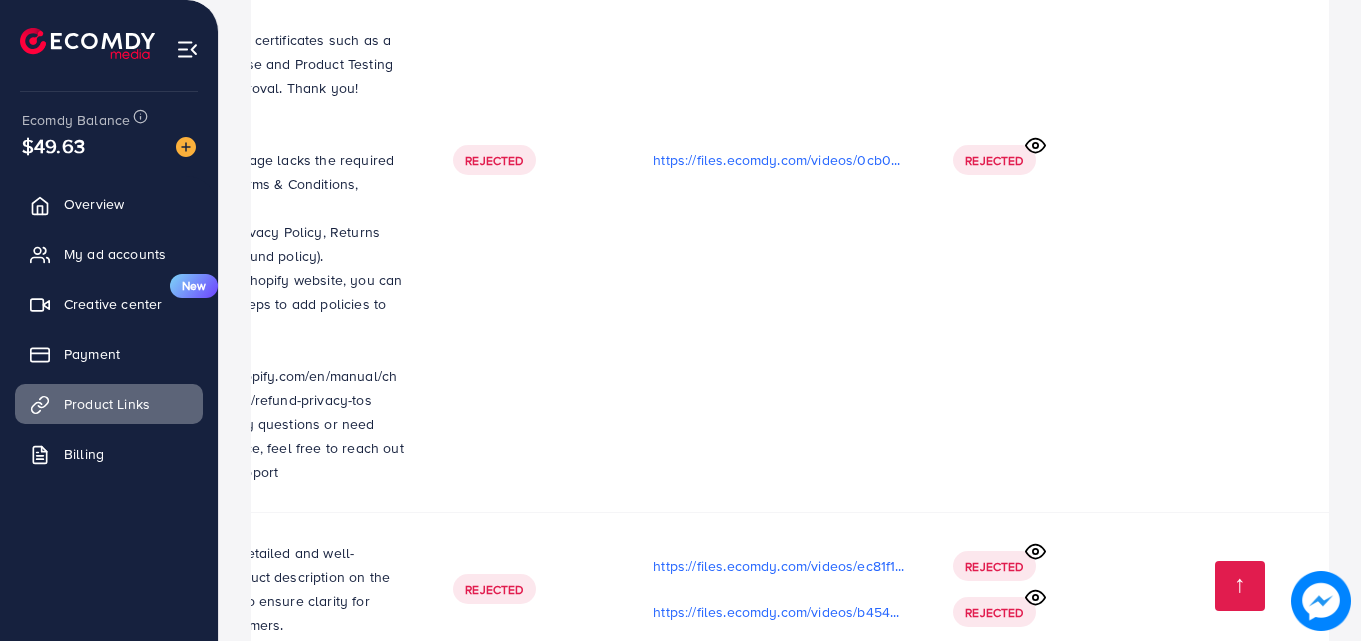 scroll, scrollTop: 3770, scrollLeft: 0, axis: vertical 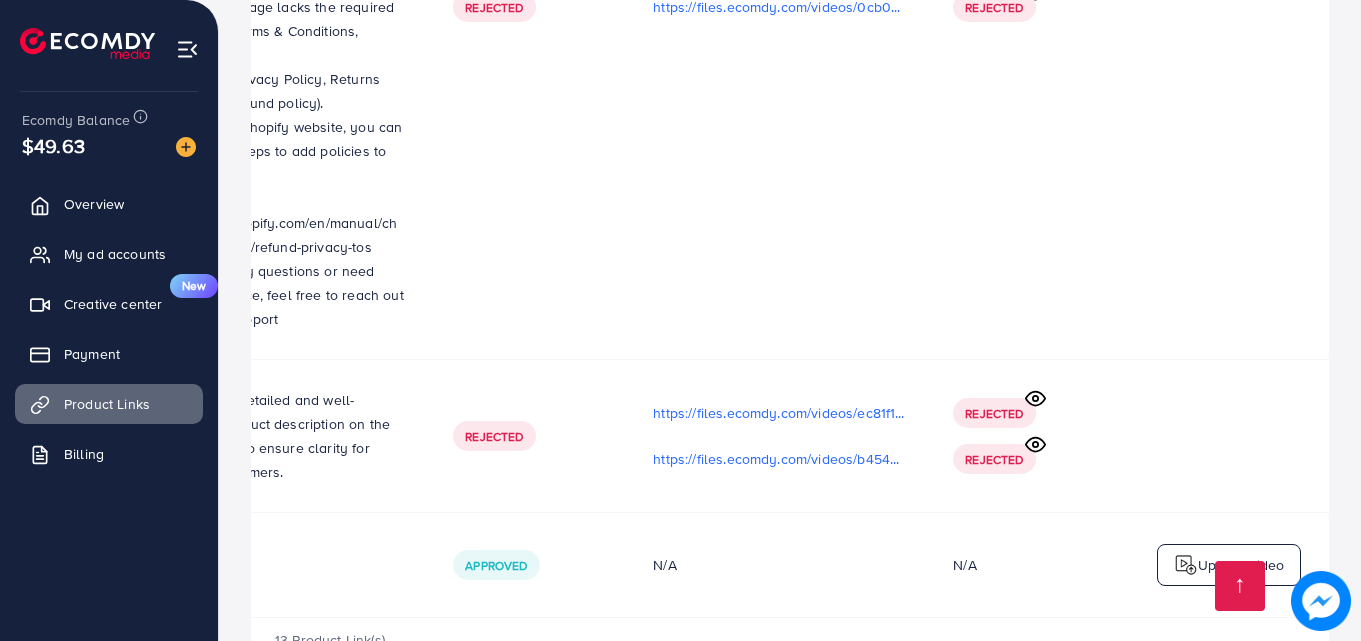 click at bounding box center (1229, 435) 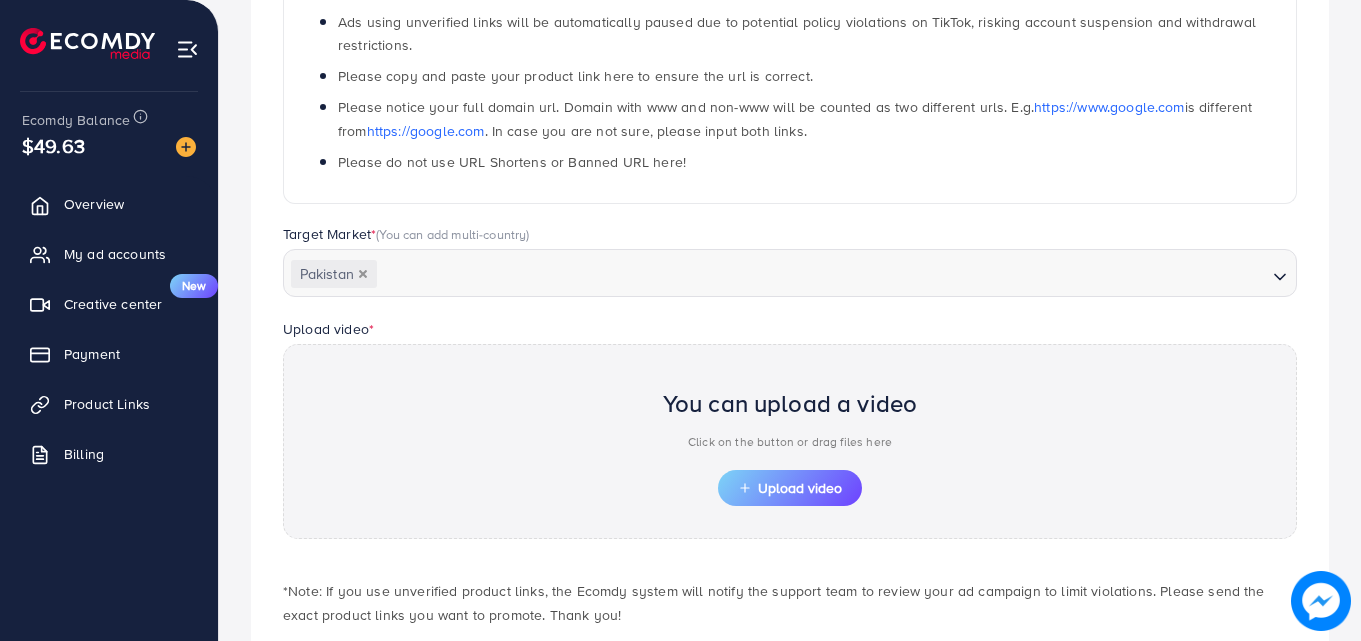scroll, scrollTop: 0, scrollLeft: 0, axis: both 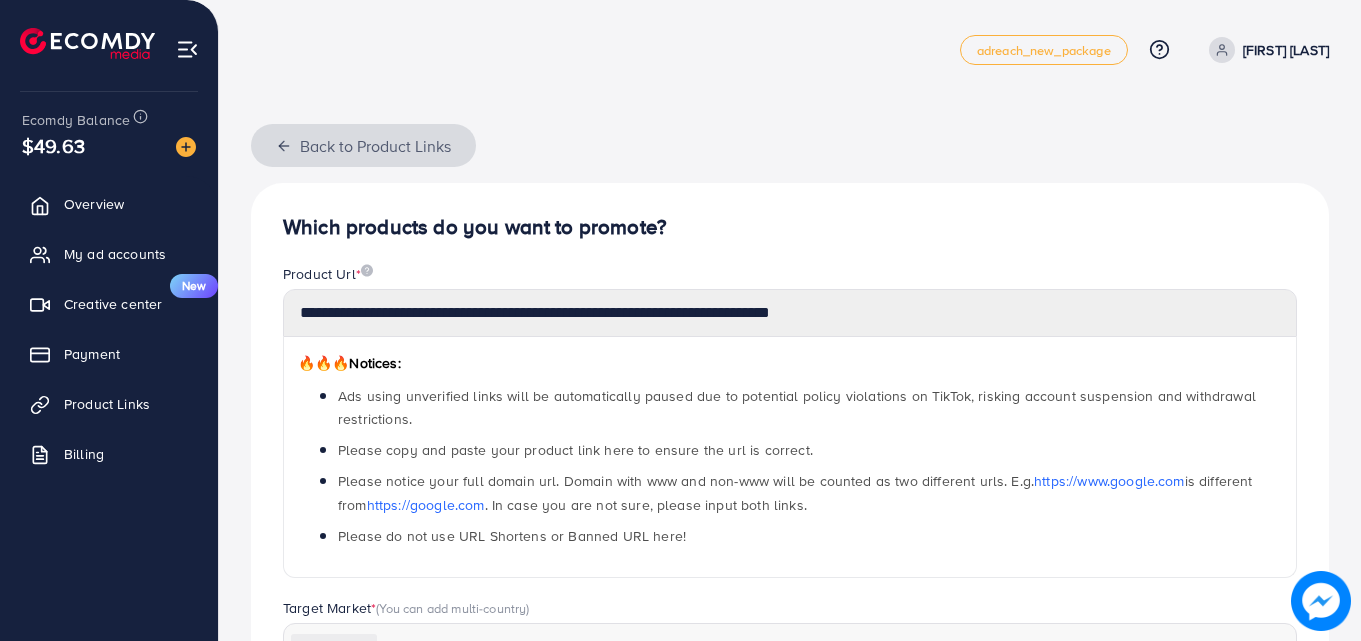 click 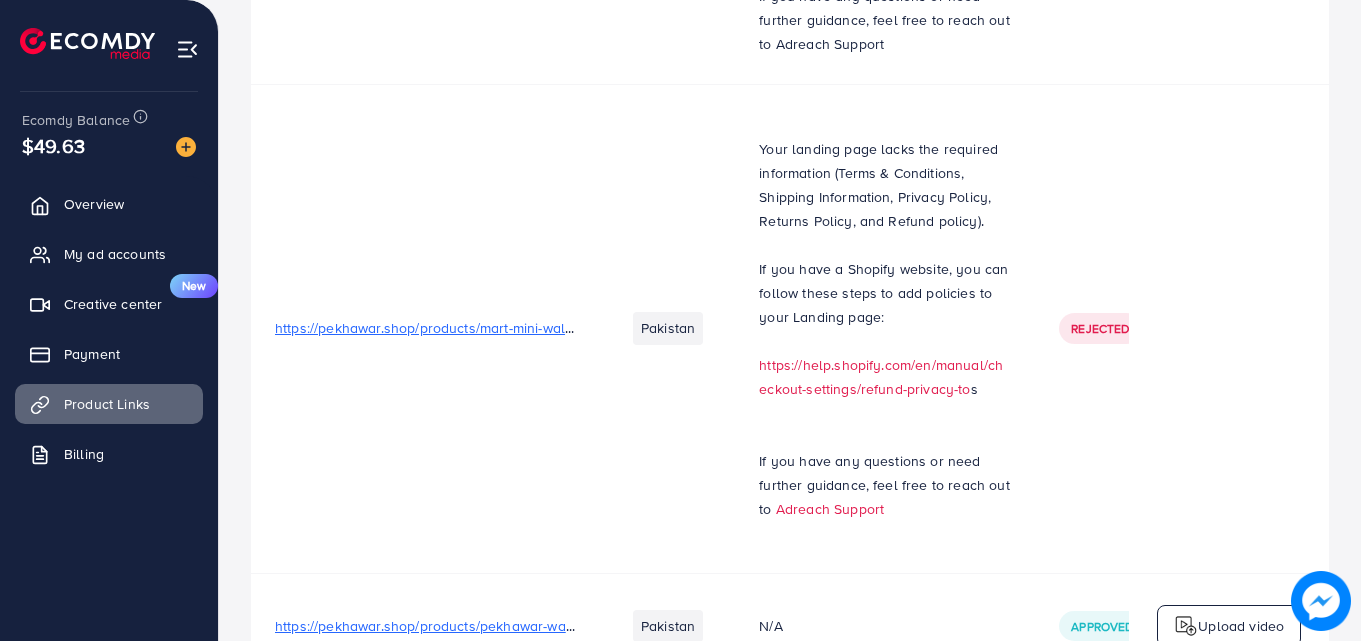 scroll, scrollTop: 0, scrollLeft: 0, axis: both 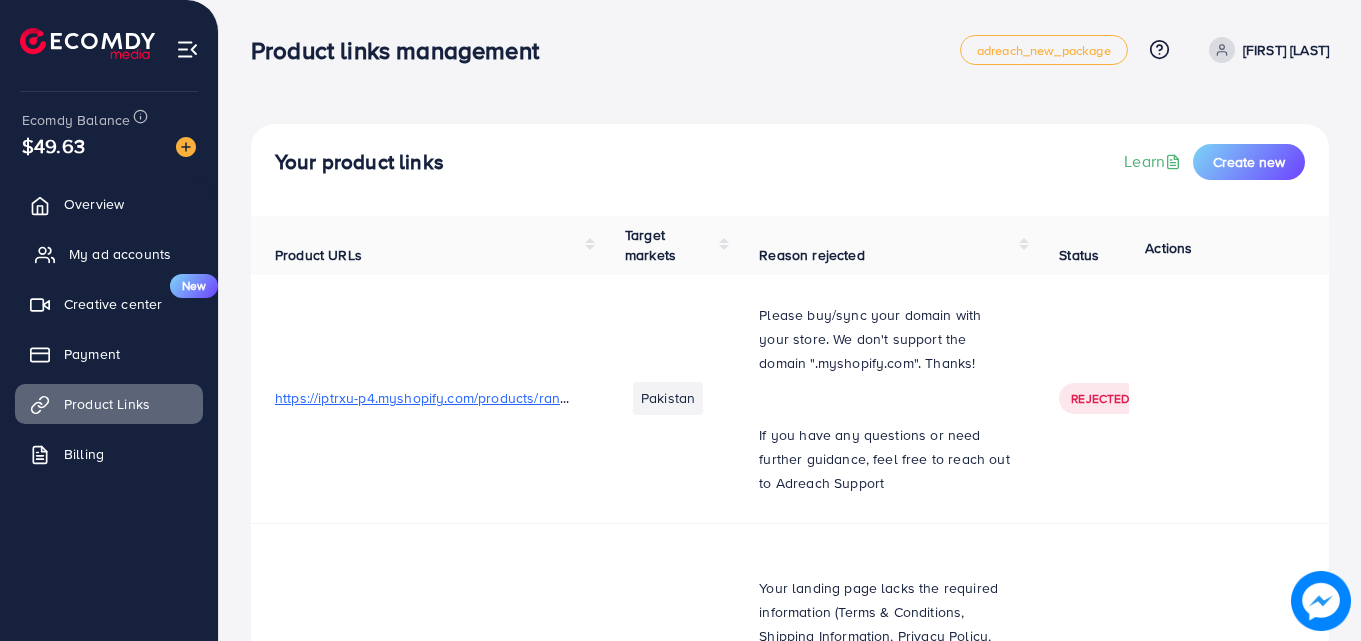 click on "My ad accounts" at bounding box center (120, 254) 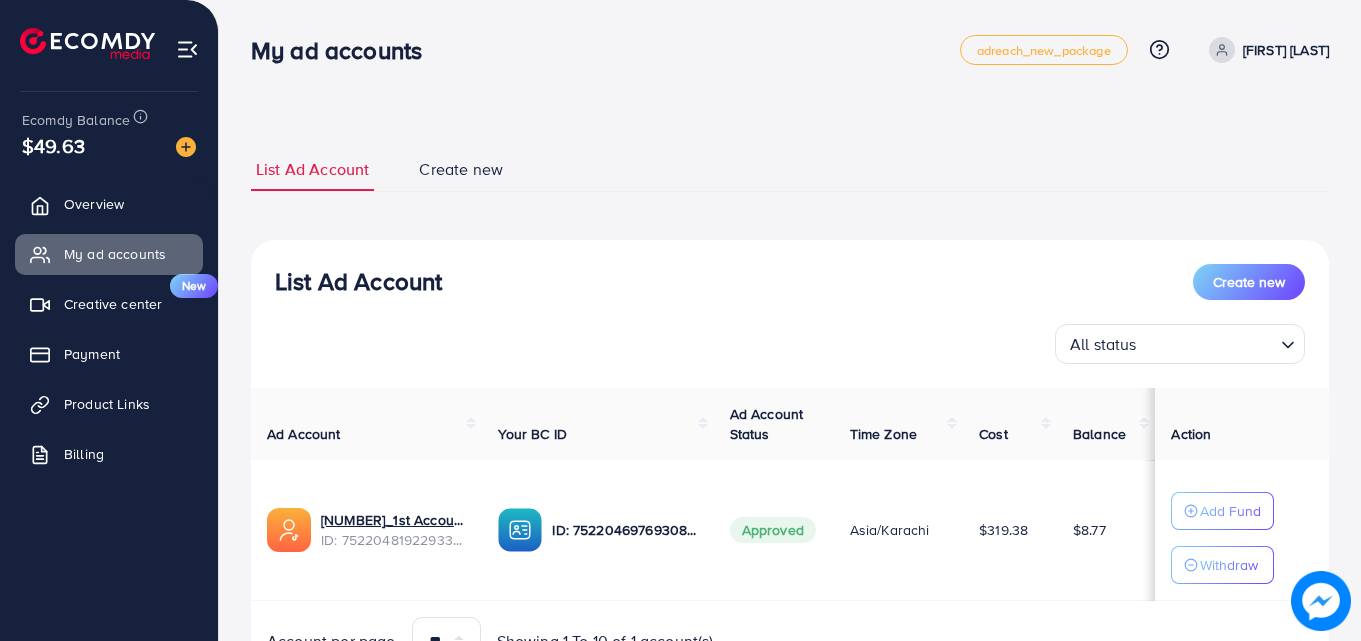 scroll, scrollTop: 104, scrollLeft: 0, axis: vertical 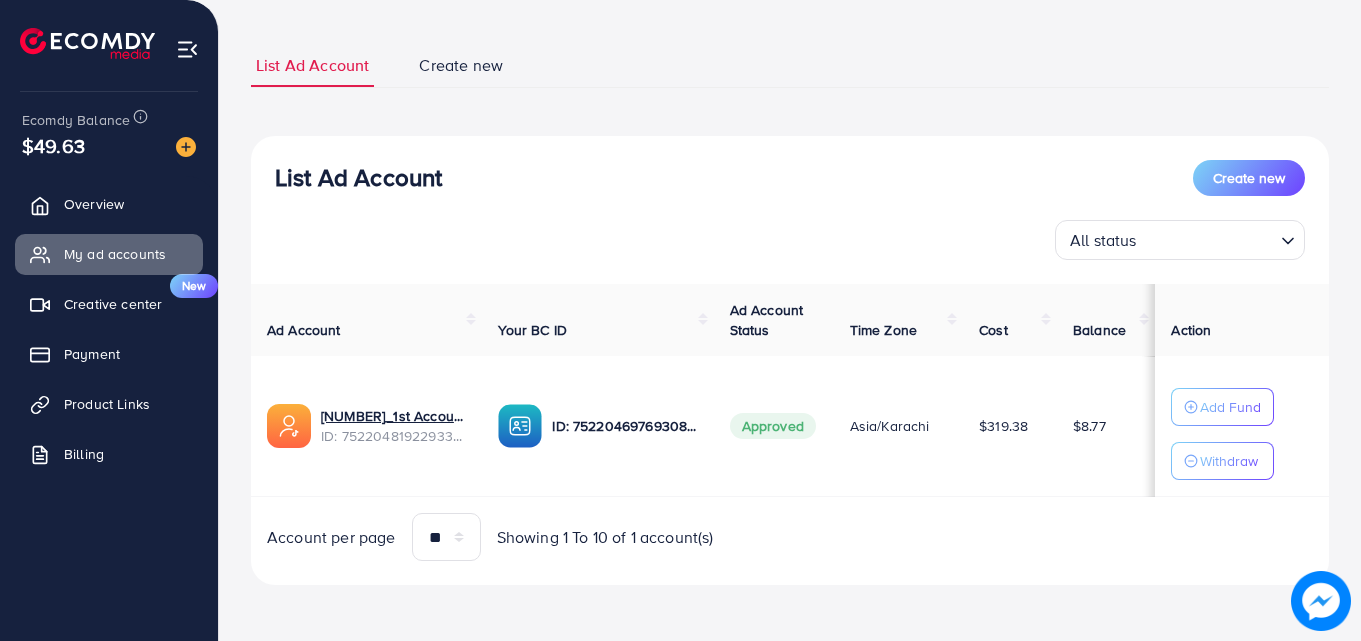 click on "$319.38" at bounding box center [1003, 426] 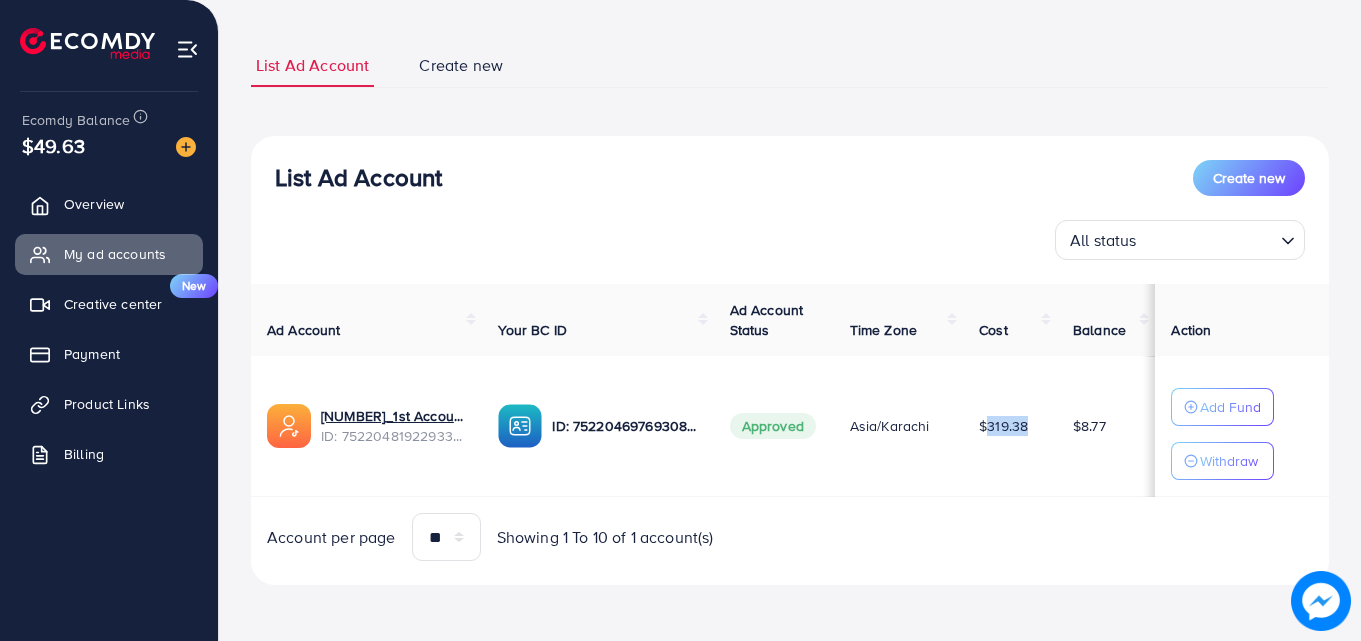 click on "$319.38" at bounding box center [1003, 426] 